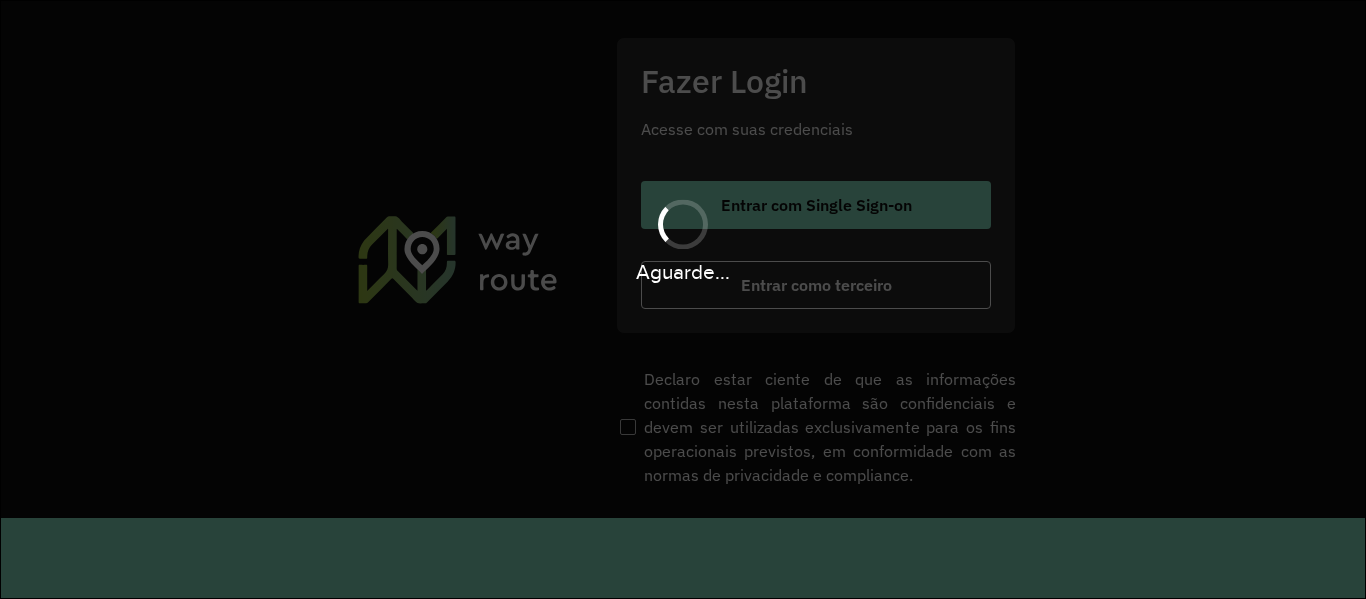 scroll, scrollTop: 0, scrollLeft: 0, axis: both 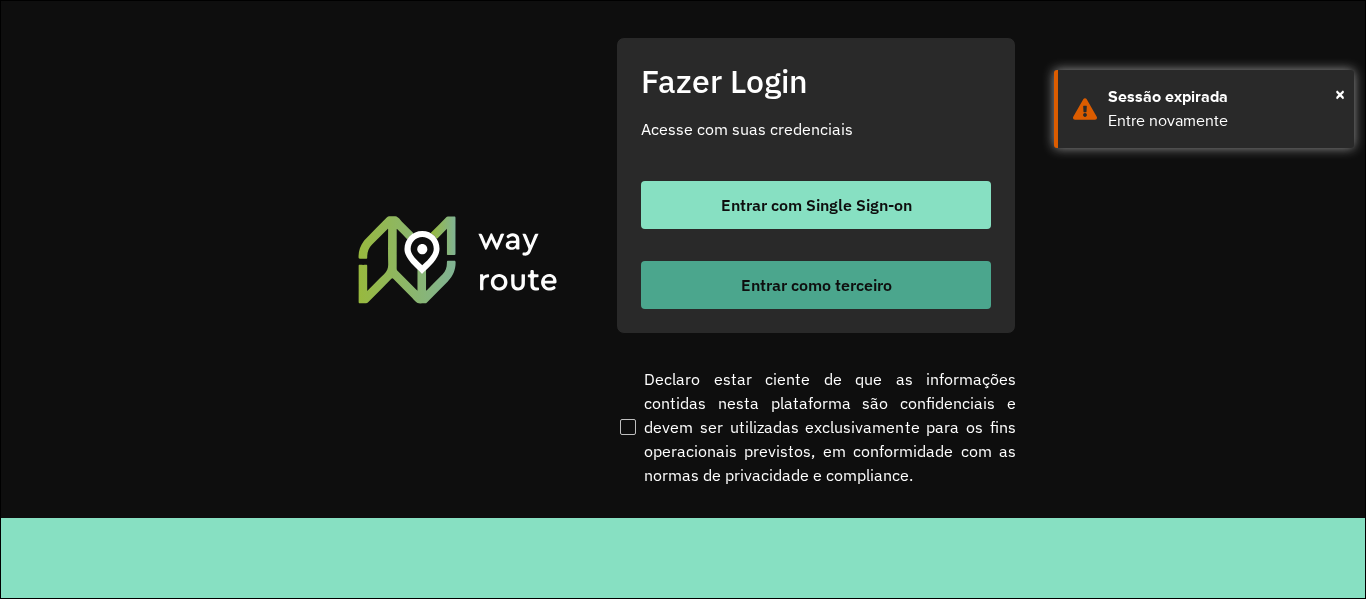 click on "Entrar como terceiro" at bounding box center (816, 285) 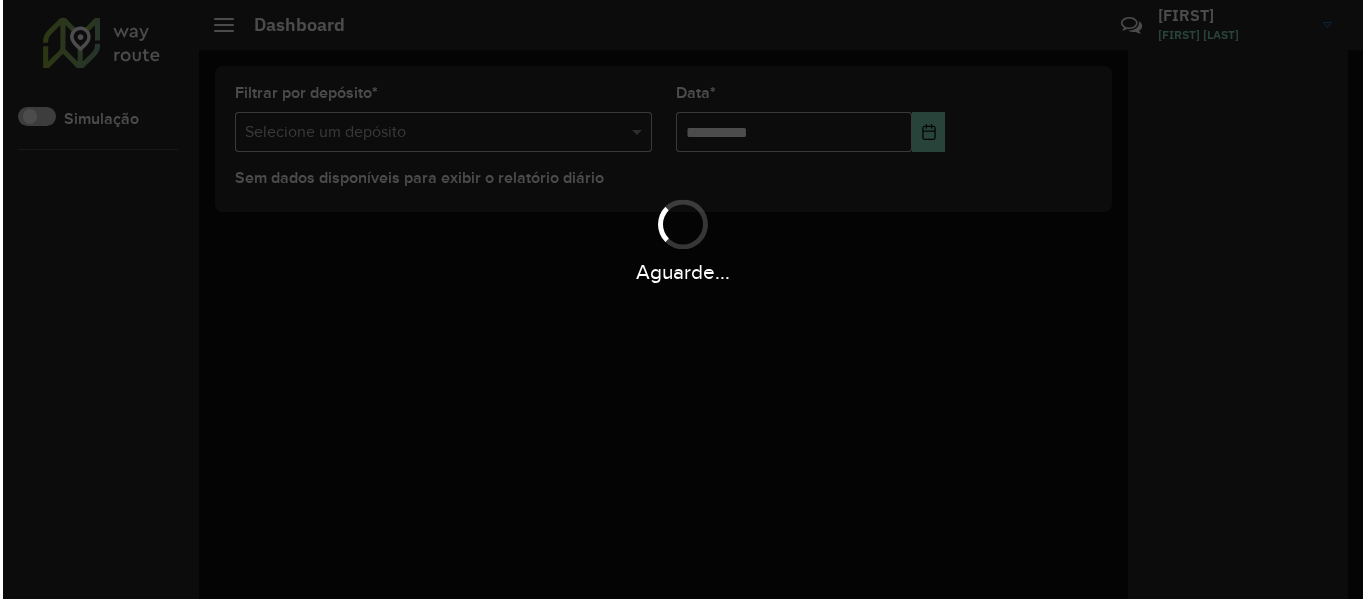 scroll, scrollTop: 0, scrollLeft: 0, axis: both 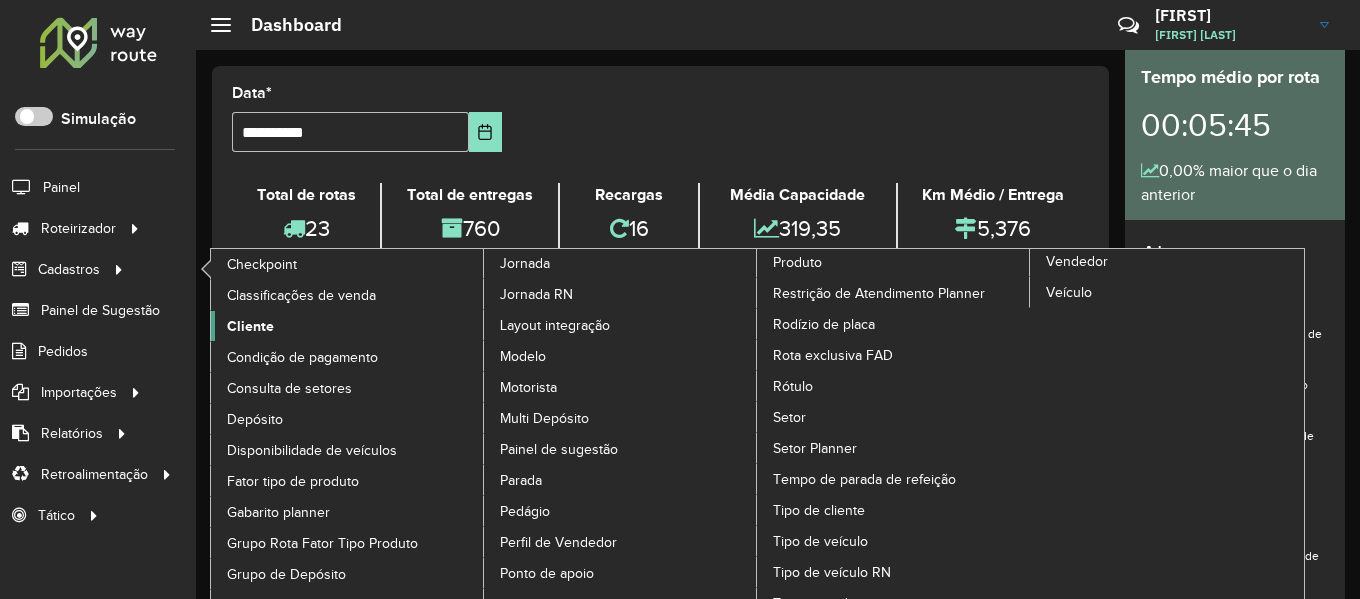click on "Cliente" 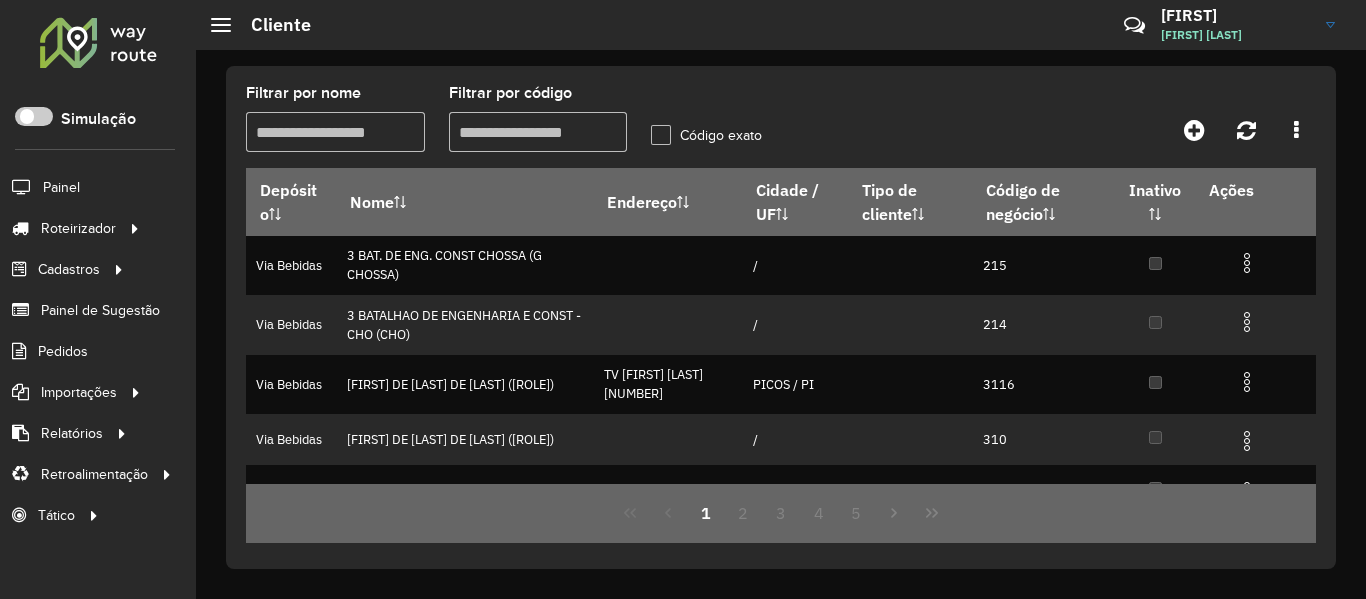 click on "Filtrar por código" at bounding box center (538, 132) 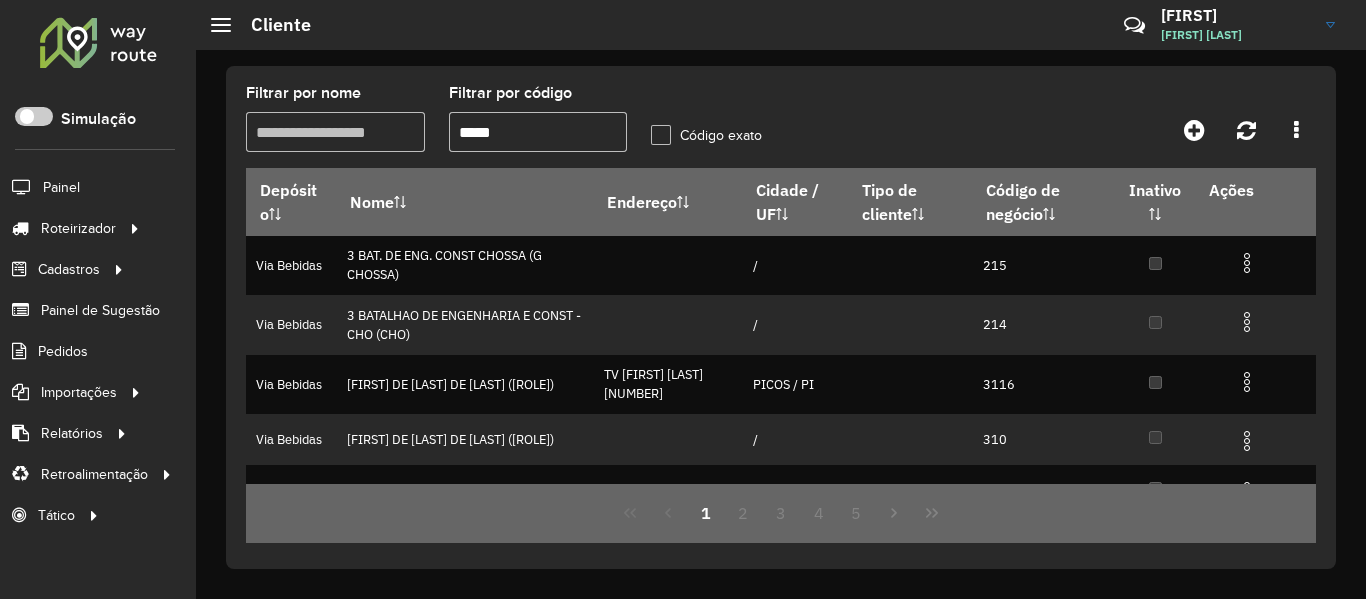 type on "*****" 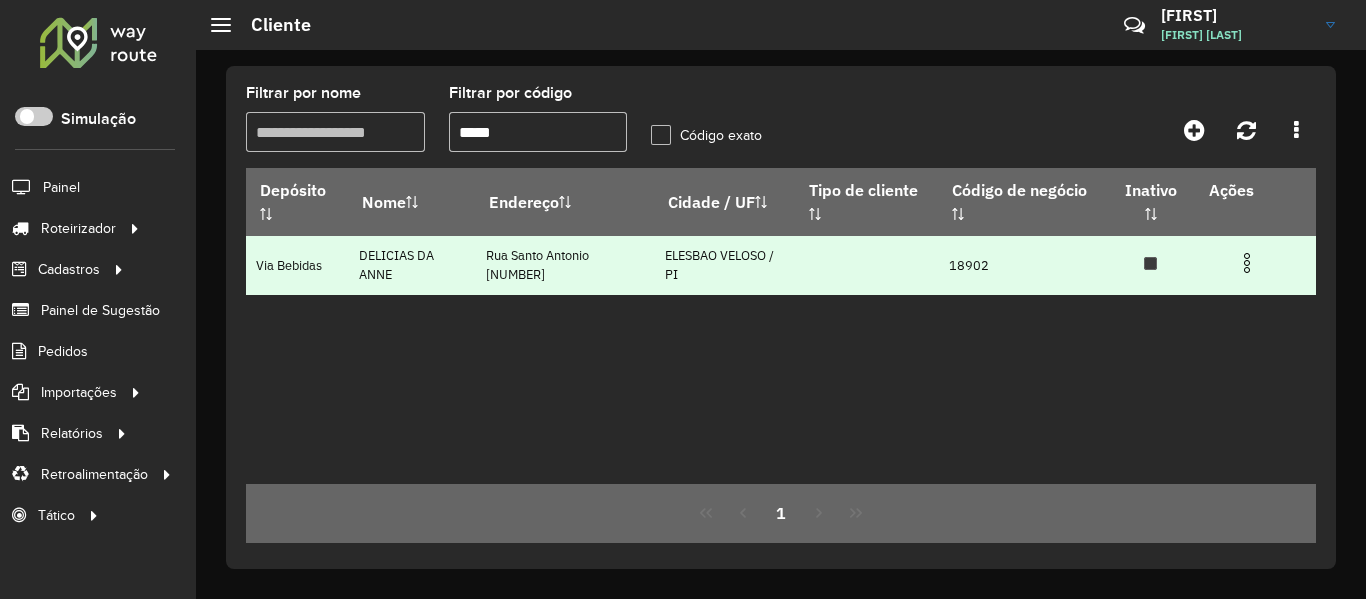click at bounding box center [1247, 263] 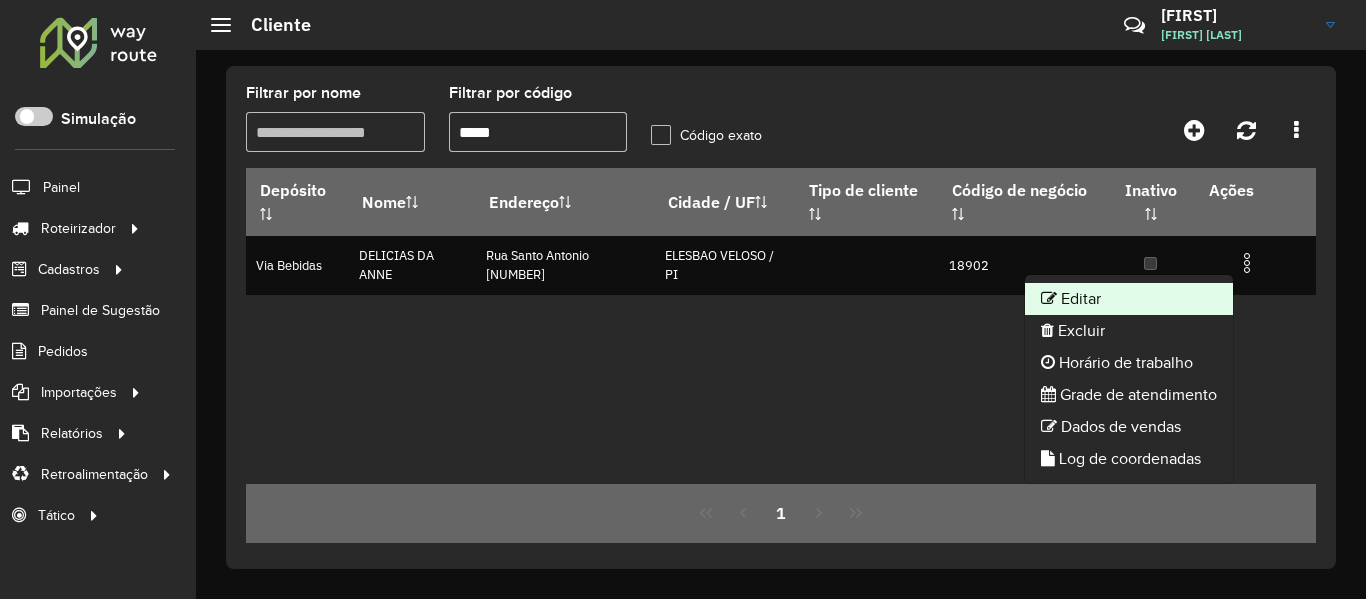 click on "Editar" 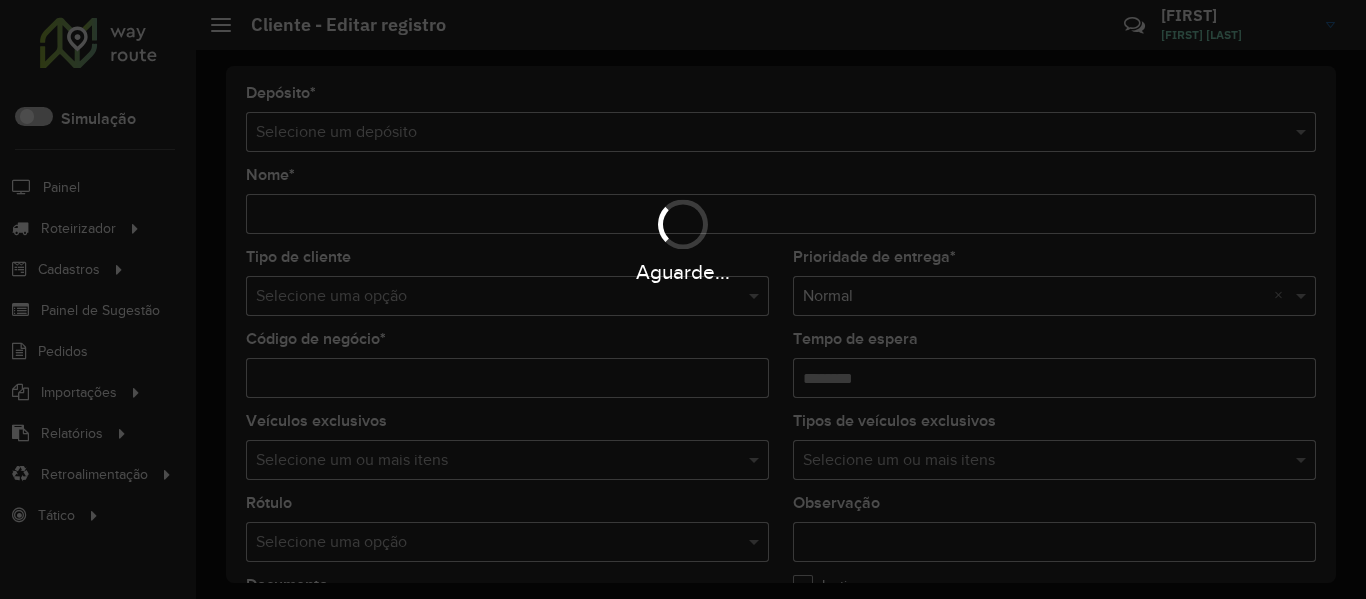 type on "**********" 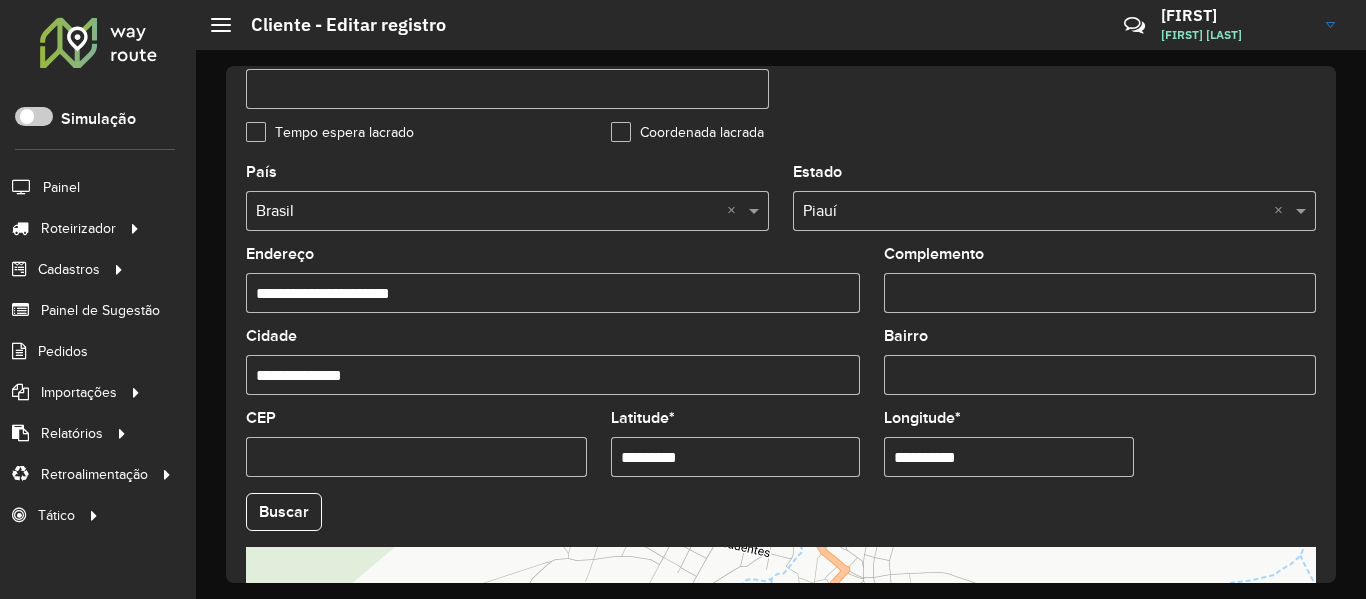 scroll, scrollTop: 700, scrollLeft: 0, axis: vertical 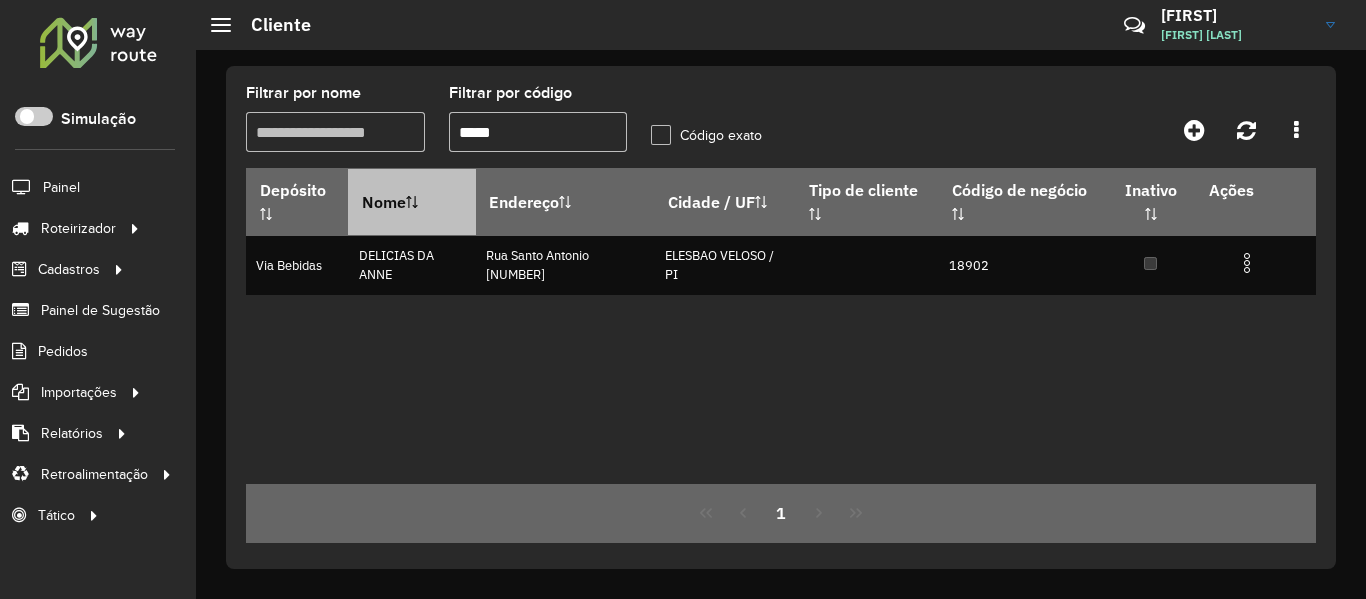 paste 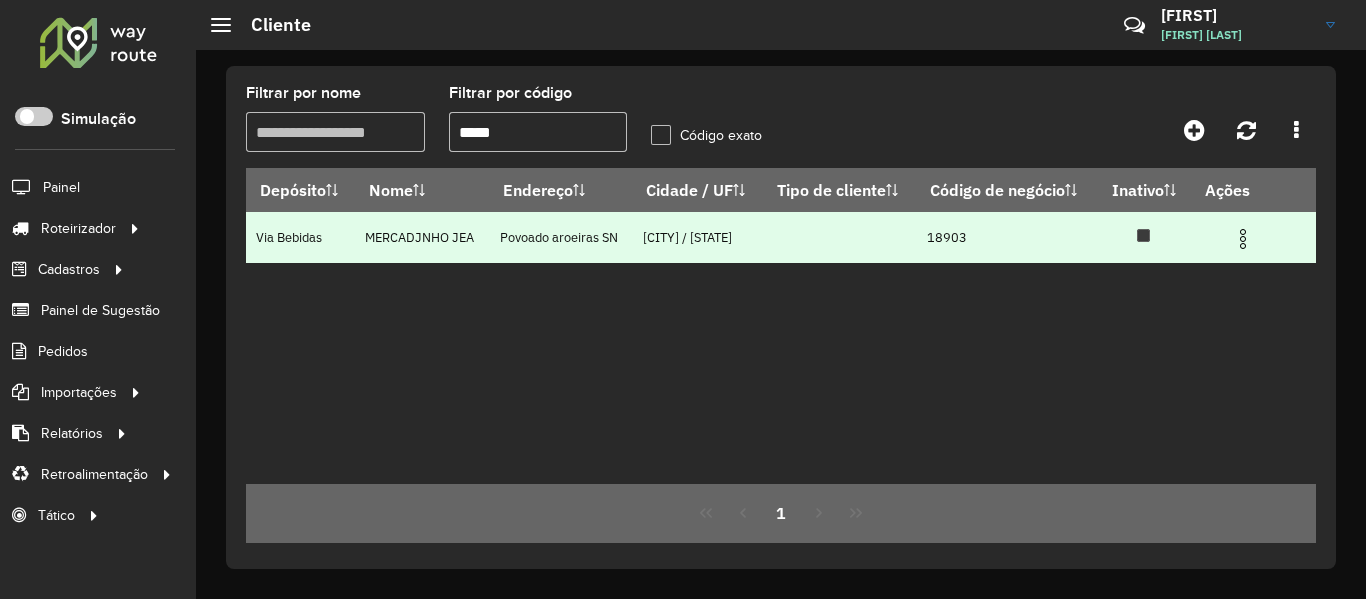type on "*****" 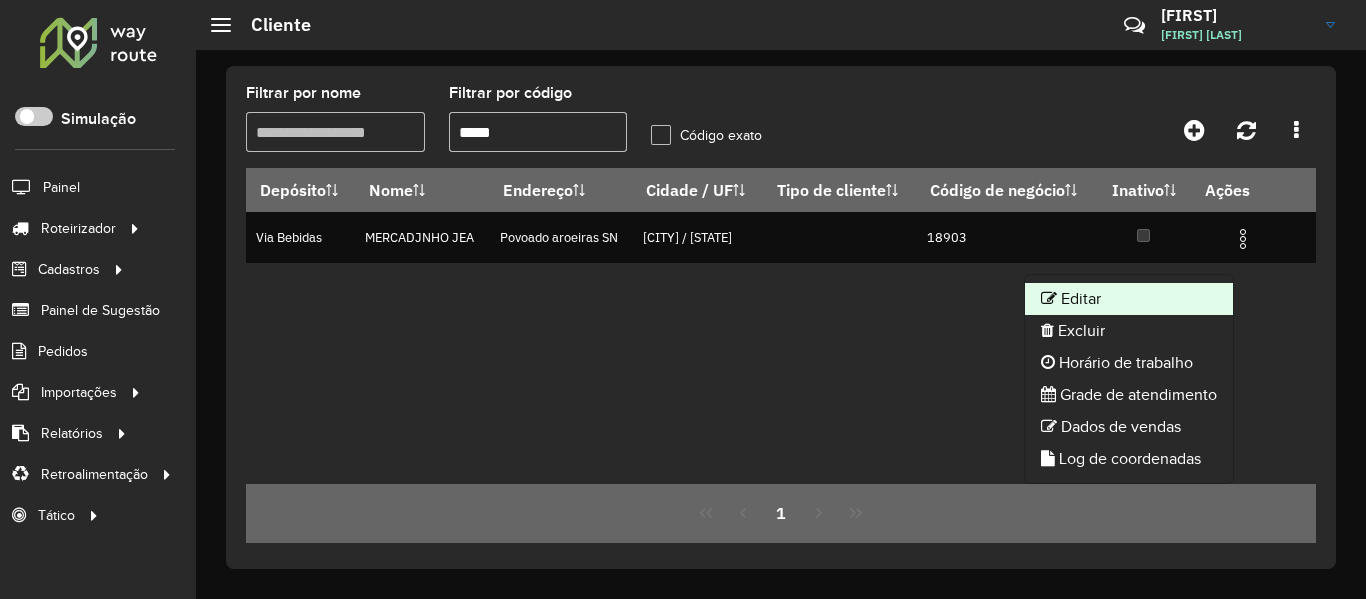 click on "Editar" 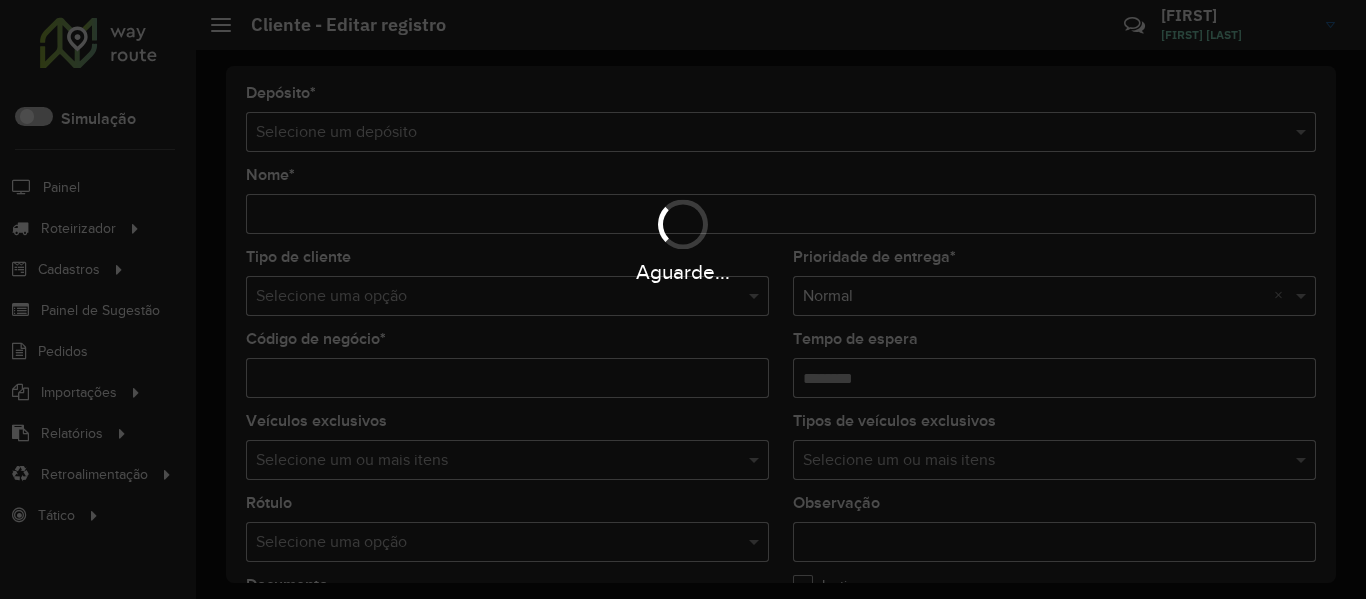 type on "**********" 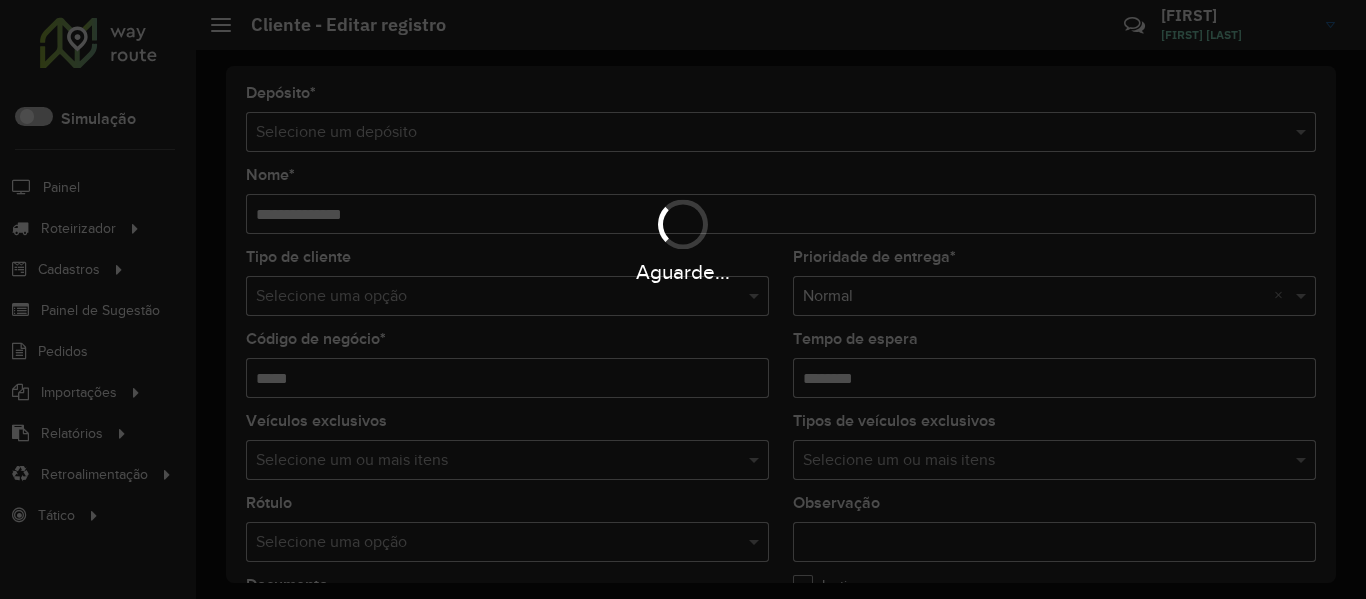 type on "*********" 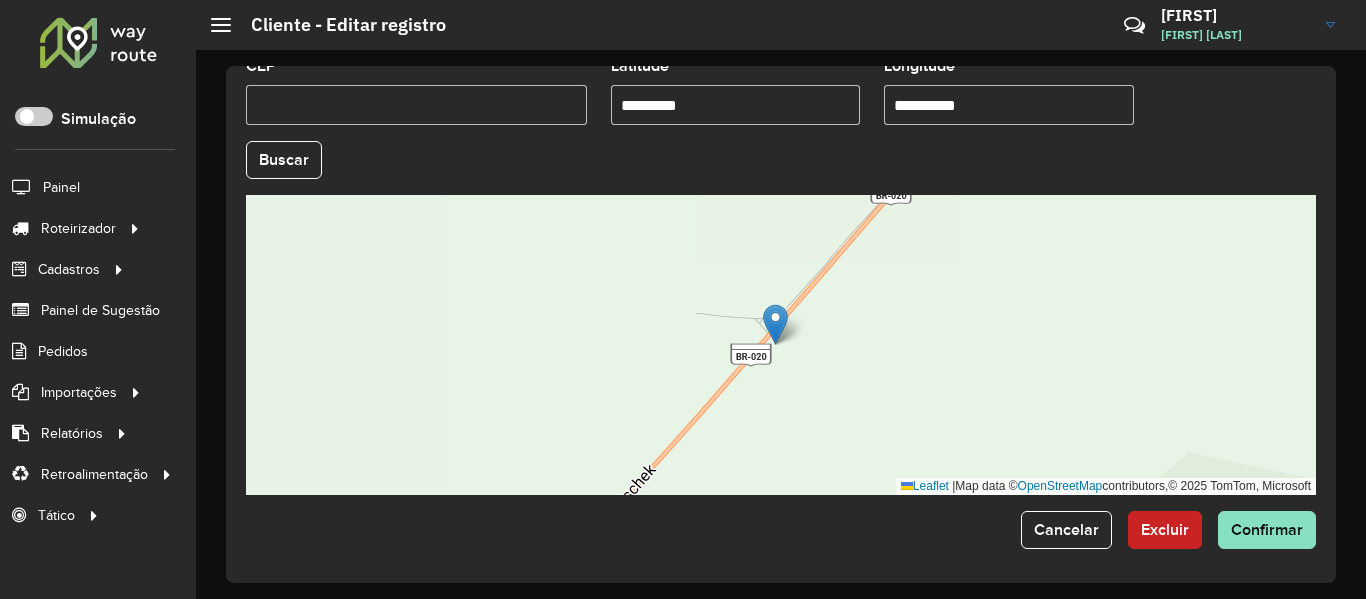 scroll, scrollTop: 889, scrollLeft: 0, axis: vertical 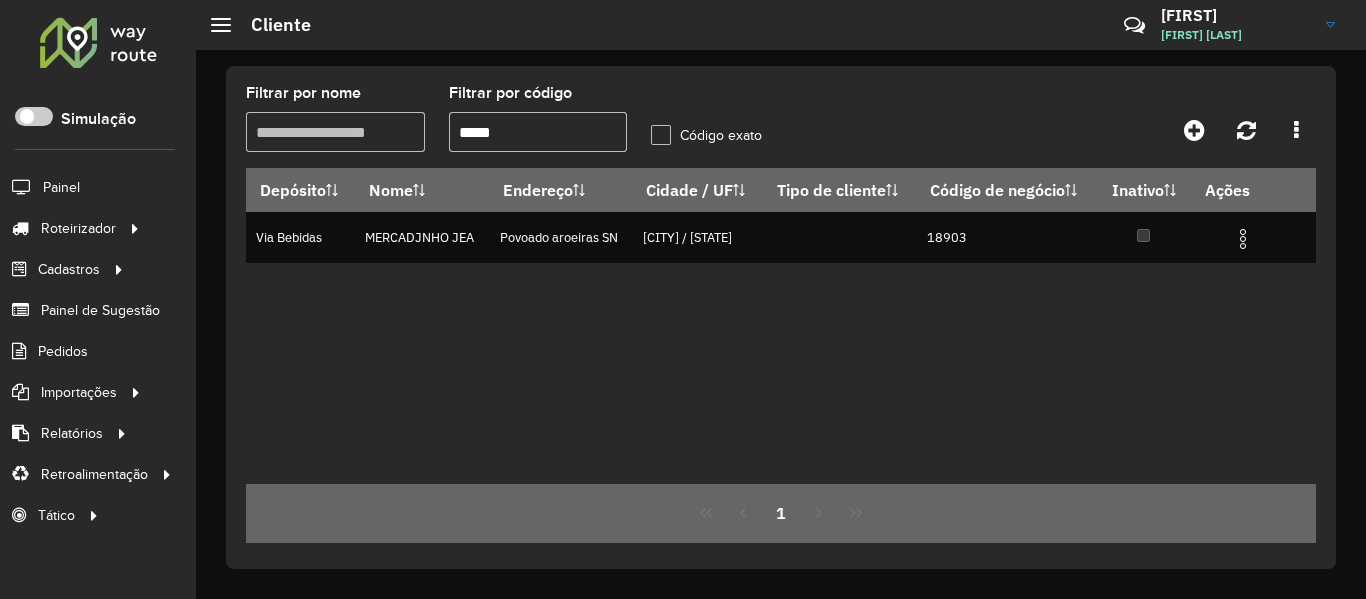 drag, startPoint x: 405, startPoint y: 160, endPoint x: 395, endPoint y: 163, distance: 10.440307 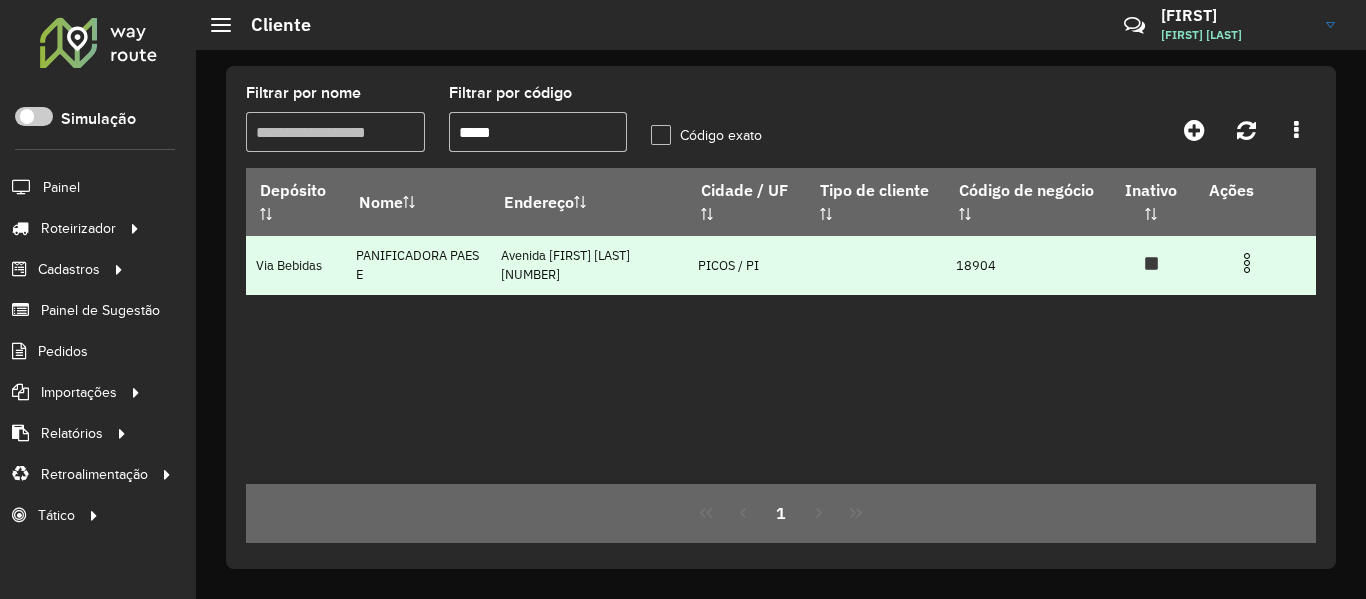 type on "*****" 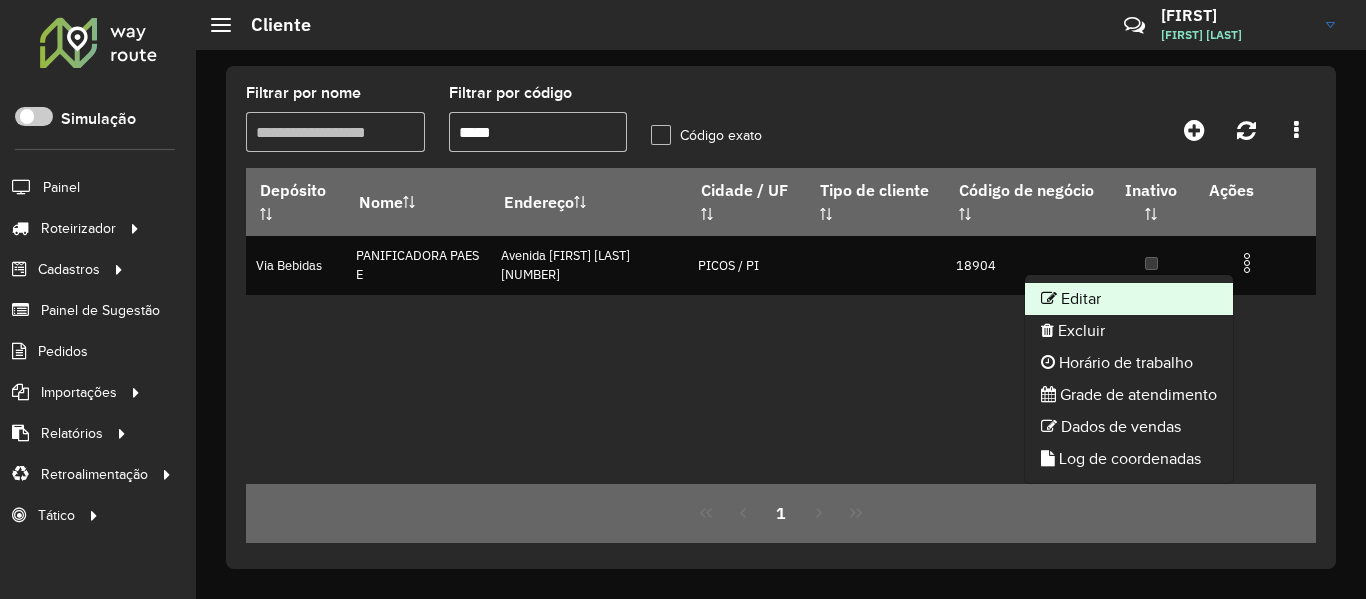 click on "Editar" 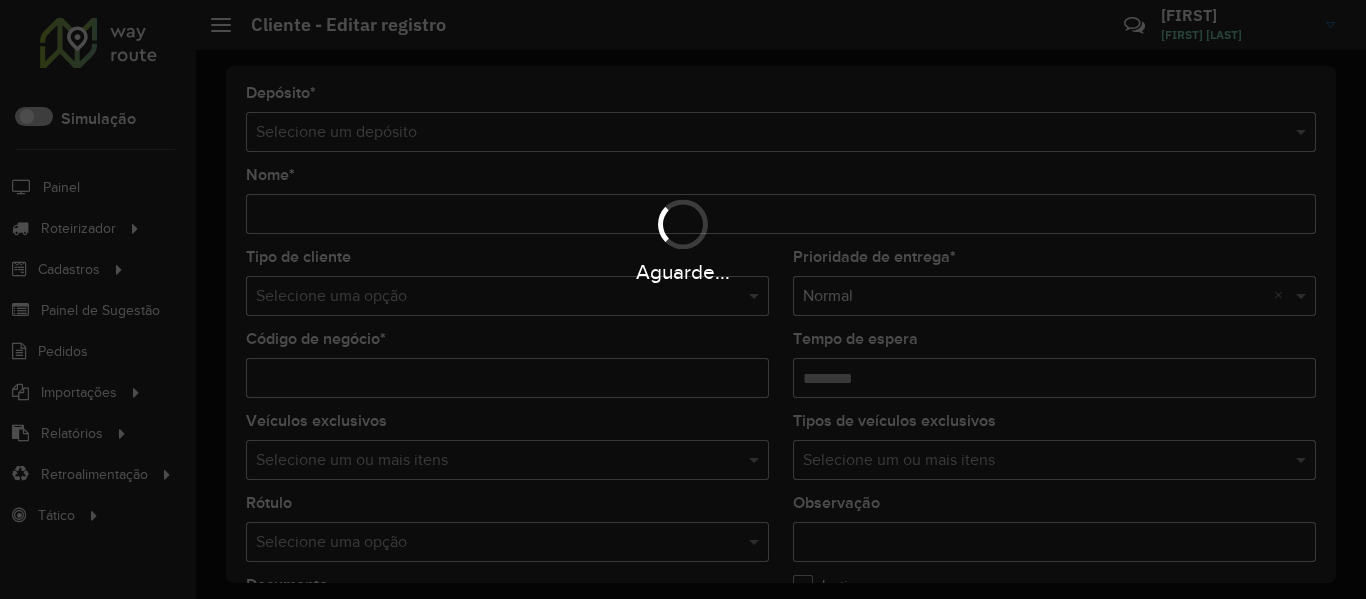 click on "Aguarde..." at bounding box center (683, 299) 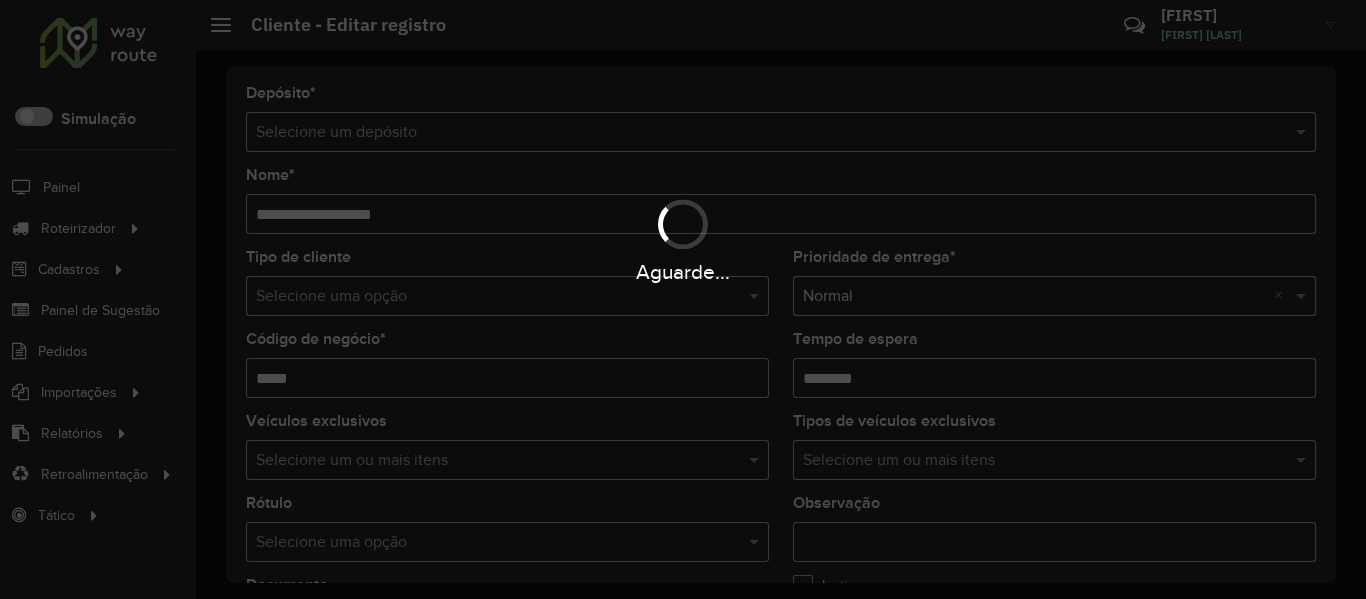 type on "**********" 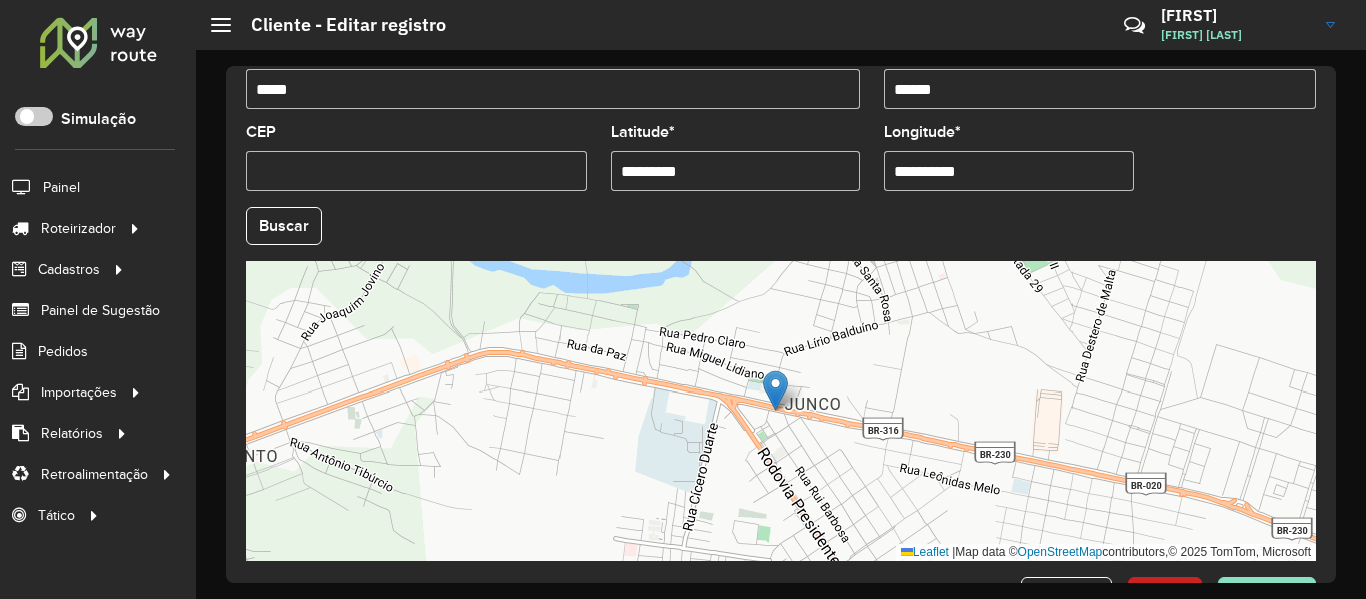 scroll, scrollTop: 889, scrollLeft: 0, axis: vertical 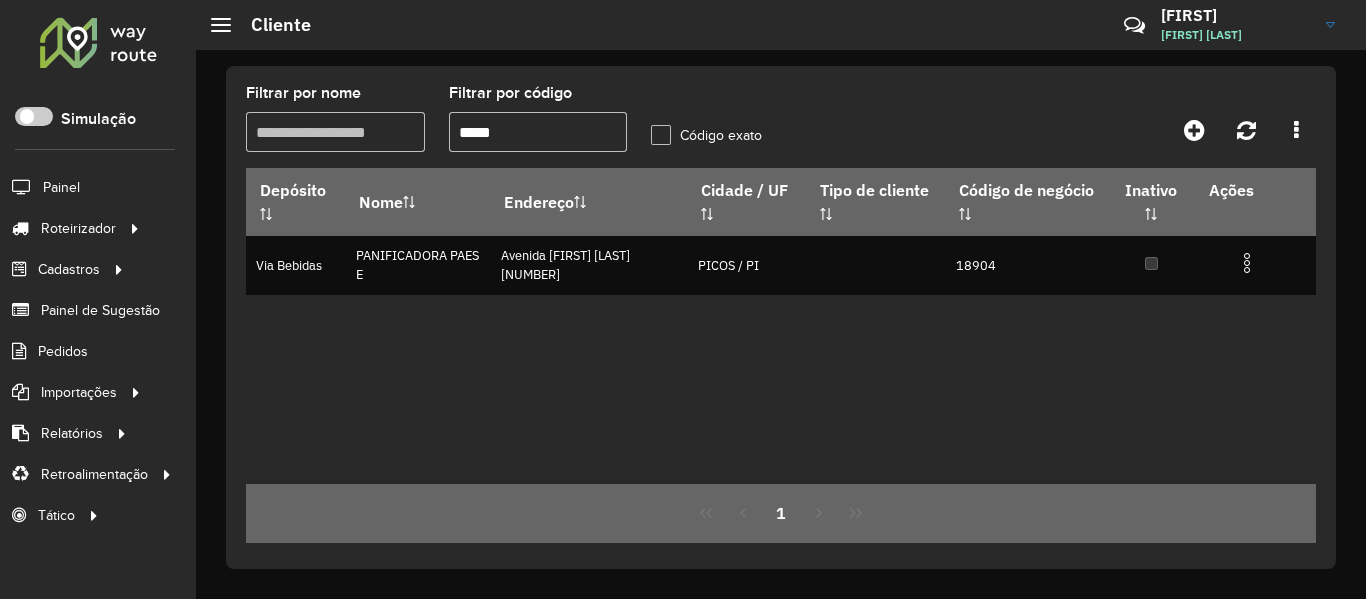 drag, startPoint x: 514, startPoint y: 130, endPoint x: 378, endPoint y: 148, distance: 137.186 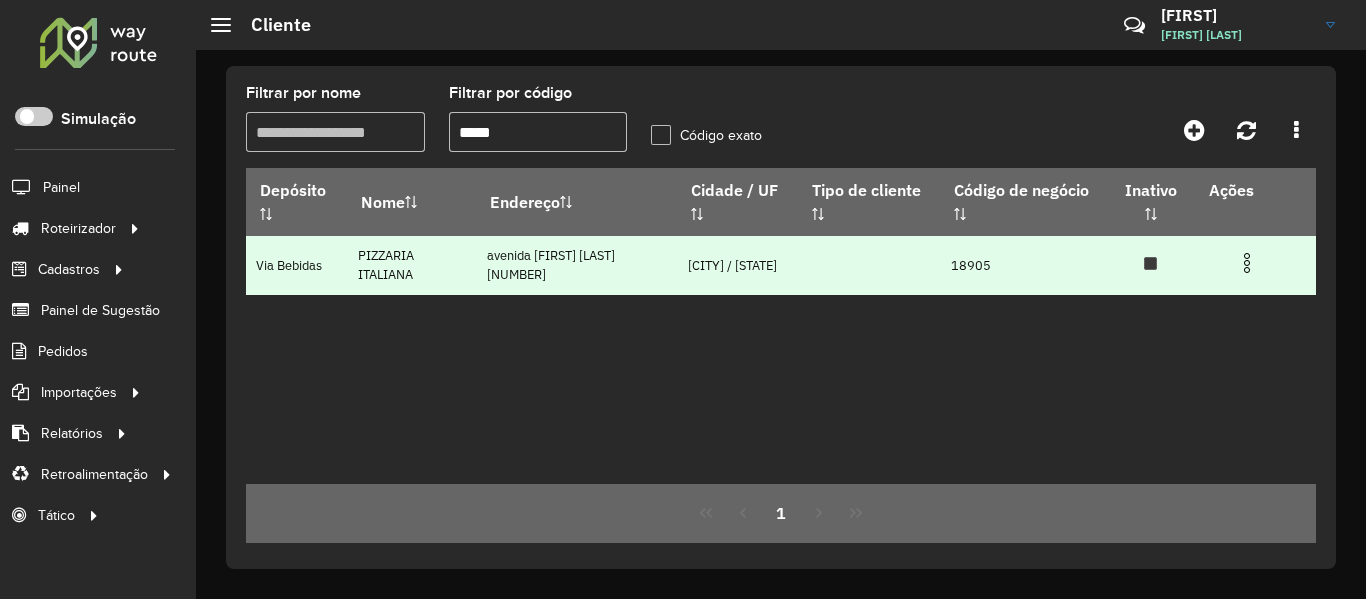 type on "*****" 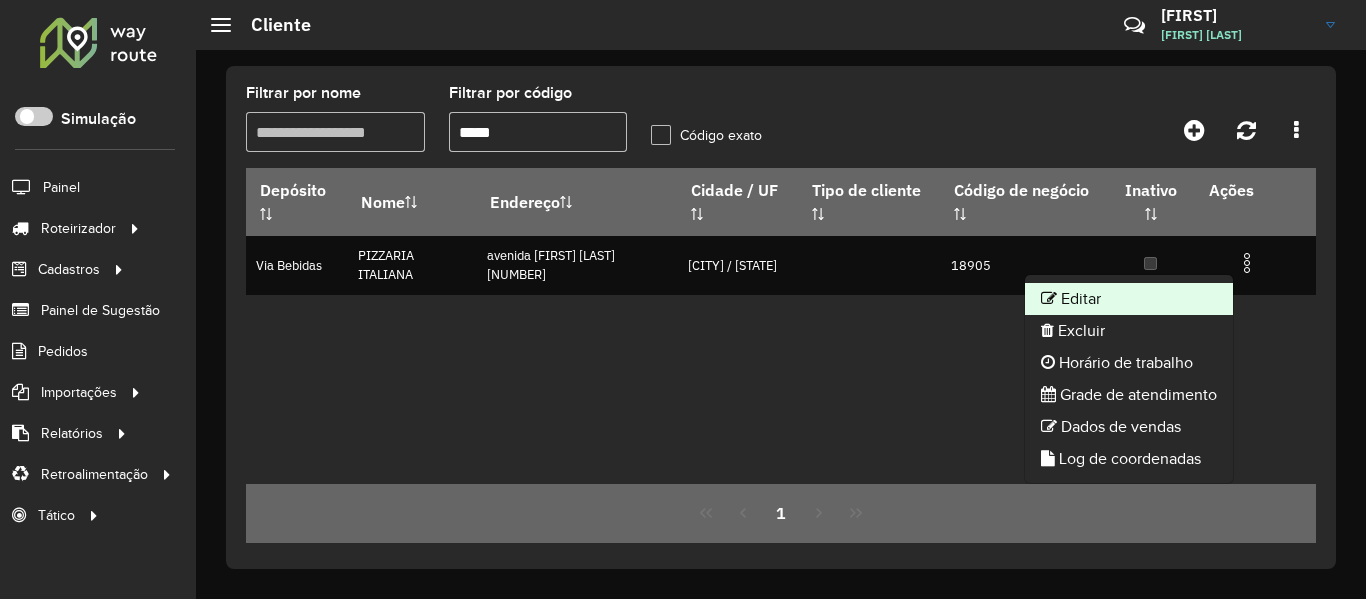 click on "Editar" 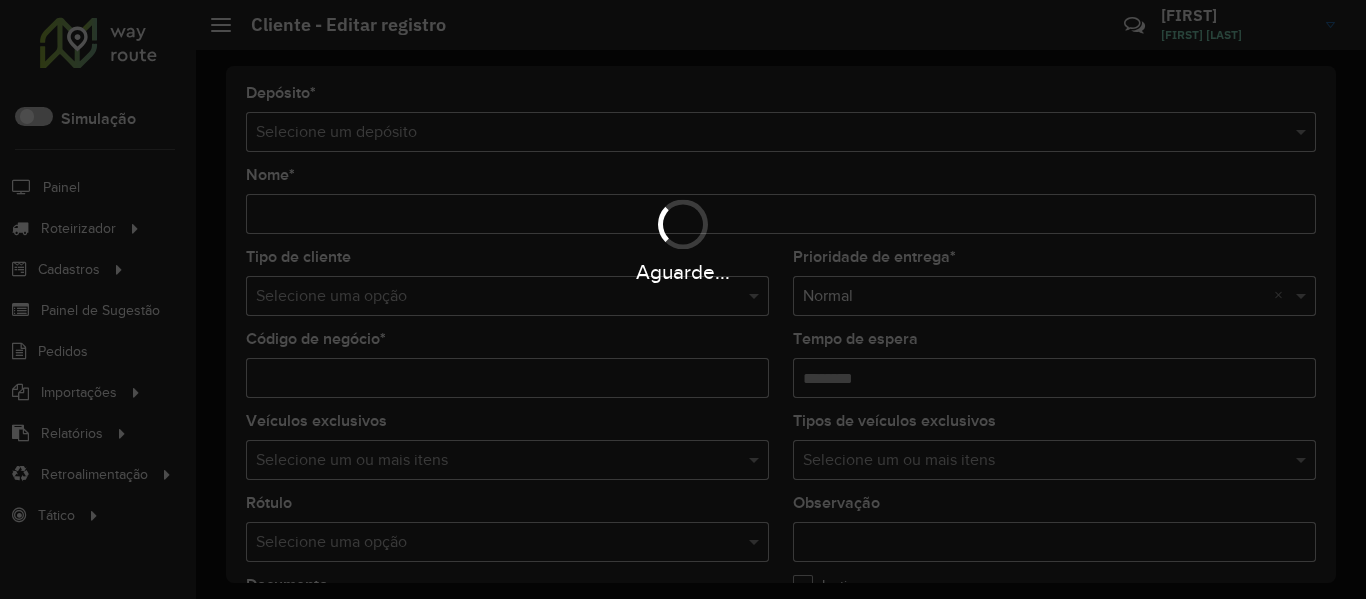 type on "**********" 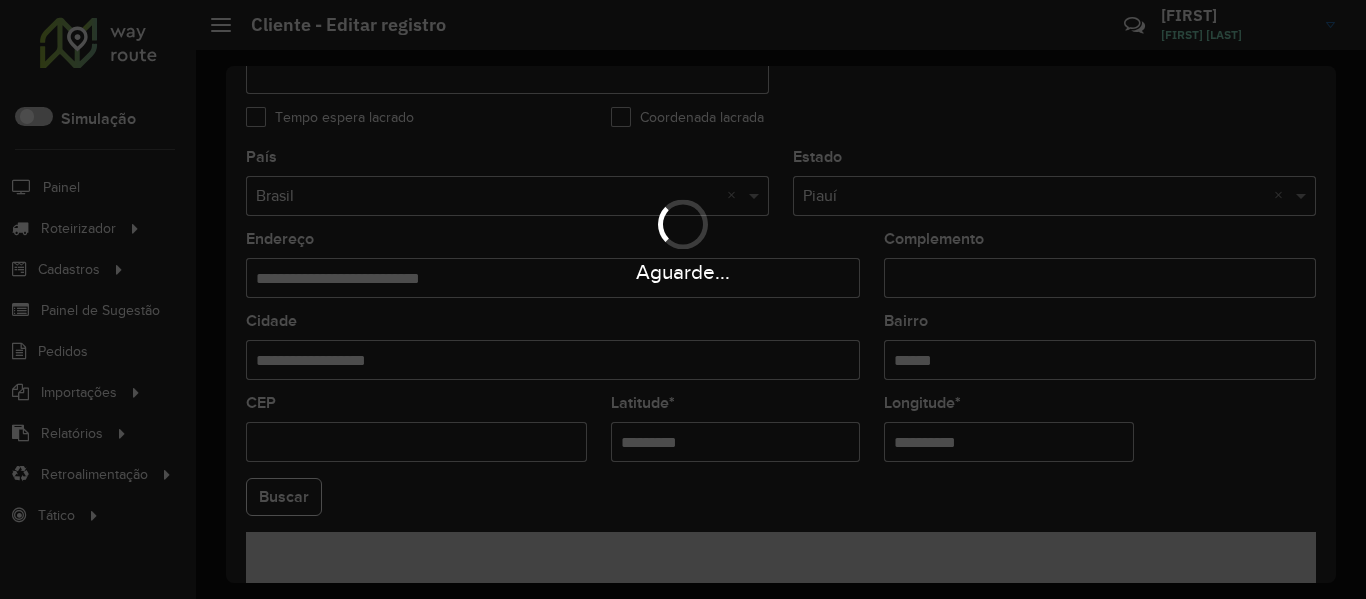 scroll, scrollTop: 800, scrollLeft: 0, axis: vertical 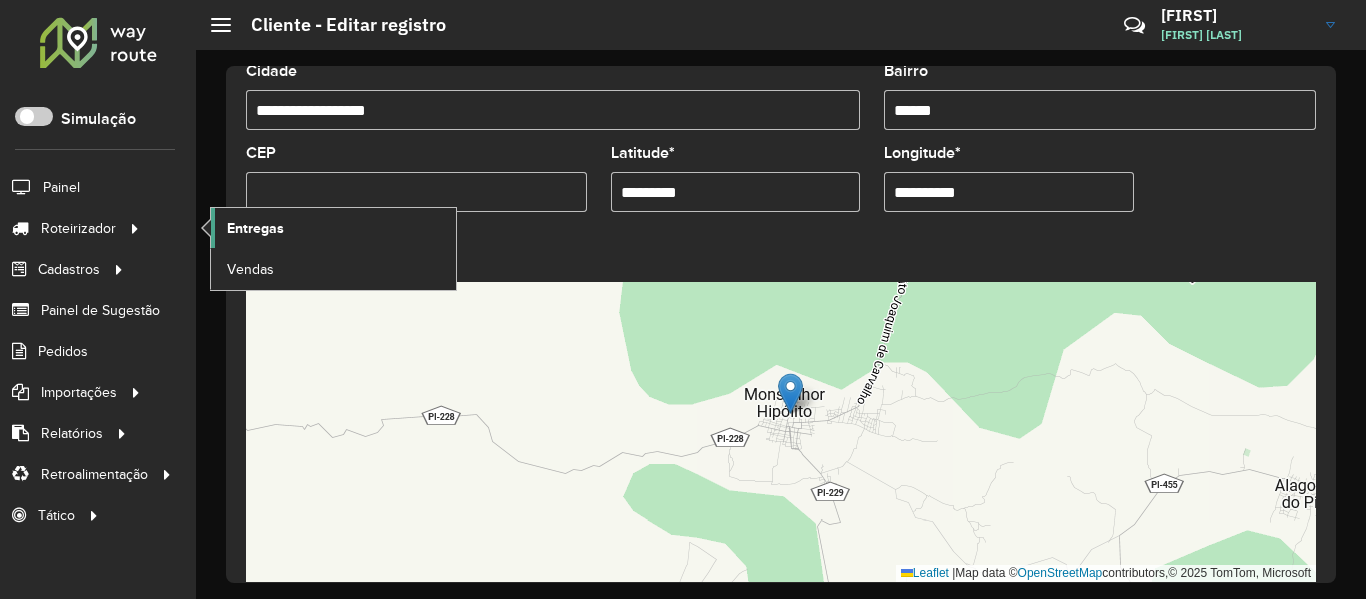 click on "Entregas" 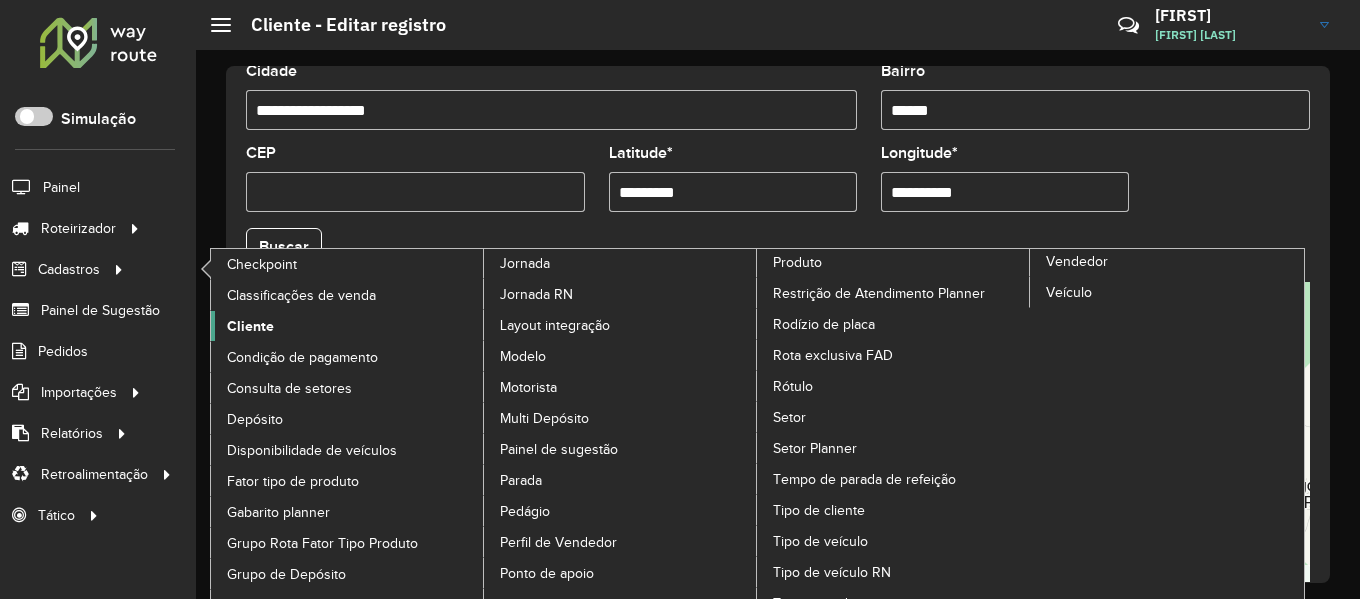 click on "Cliente" 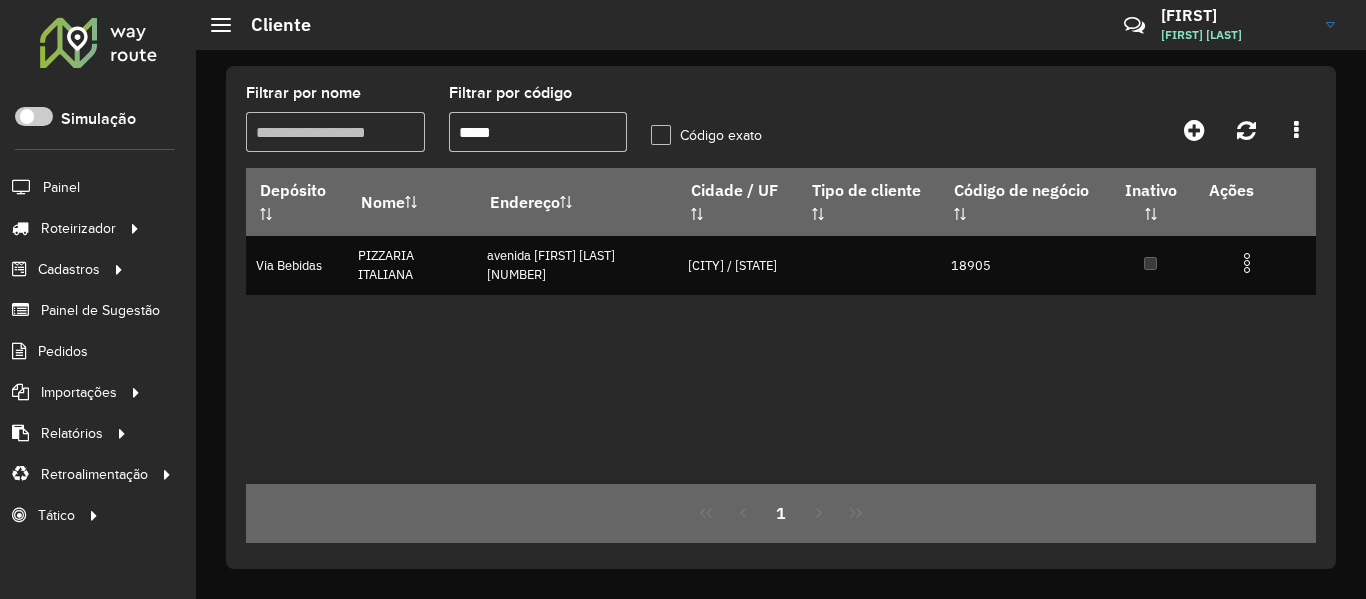drag, startPoint x: 521, startPoint y: 132, endPoint x: 373, endPoint y: 158, distance: 150.26643 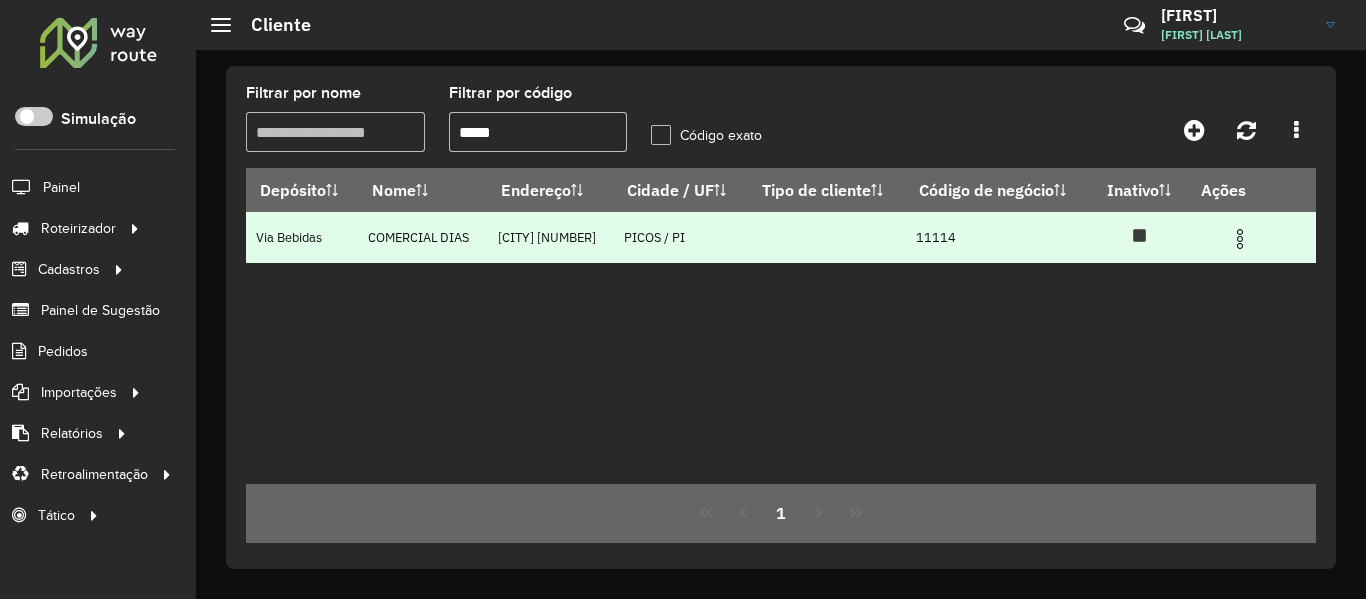 type on "*****" 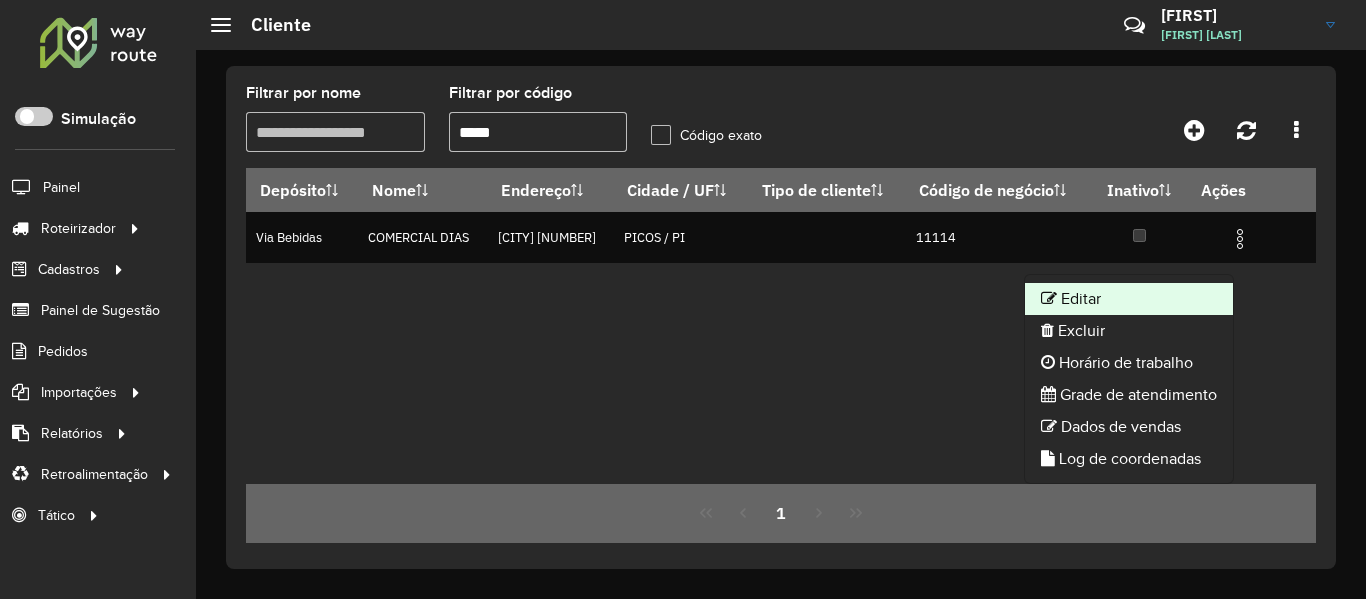 click on "Editar" 